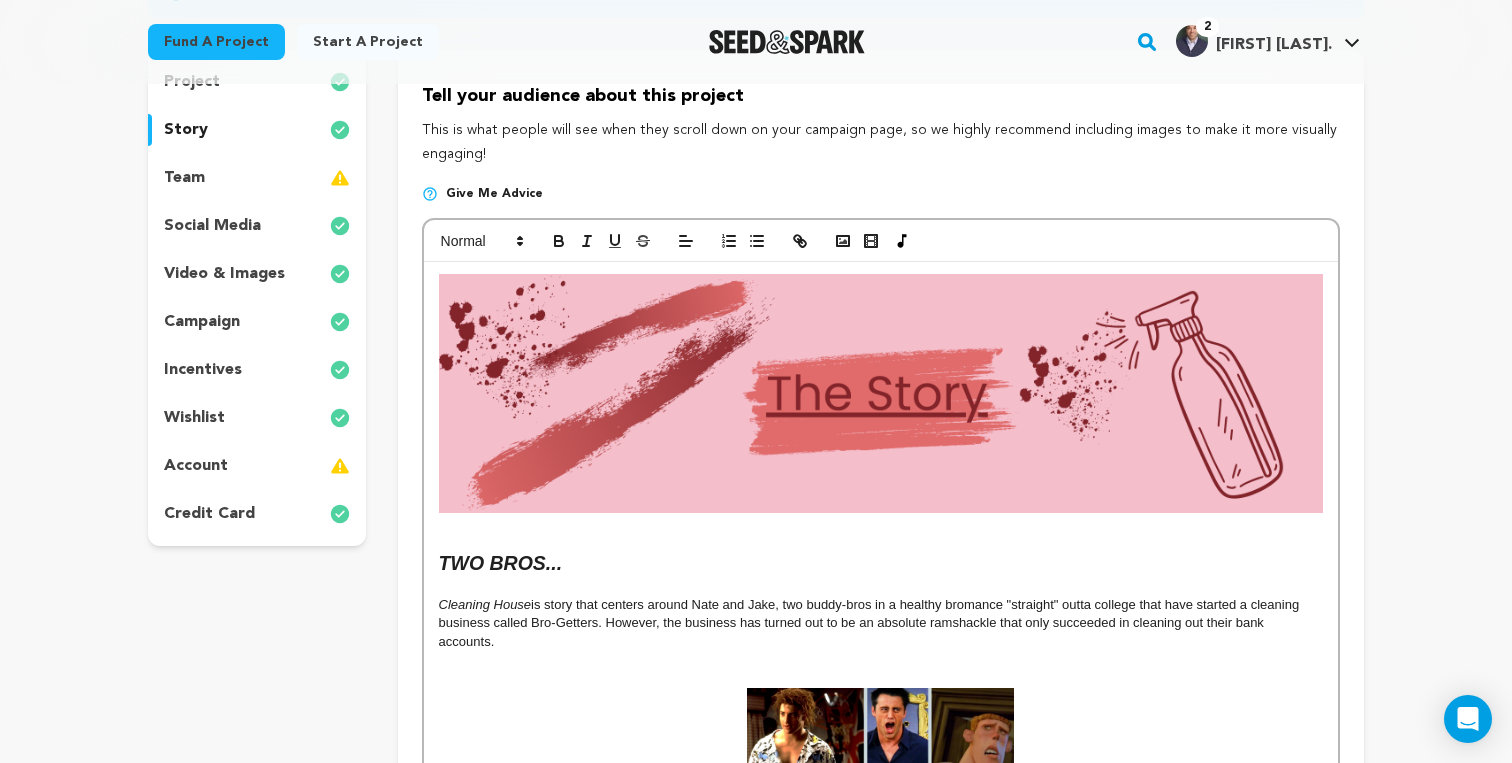 scroll, scrollTop: 0, scrollLeft: 0, axis: both 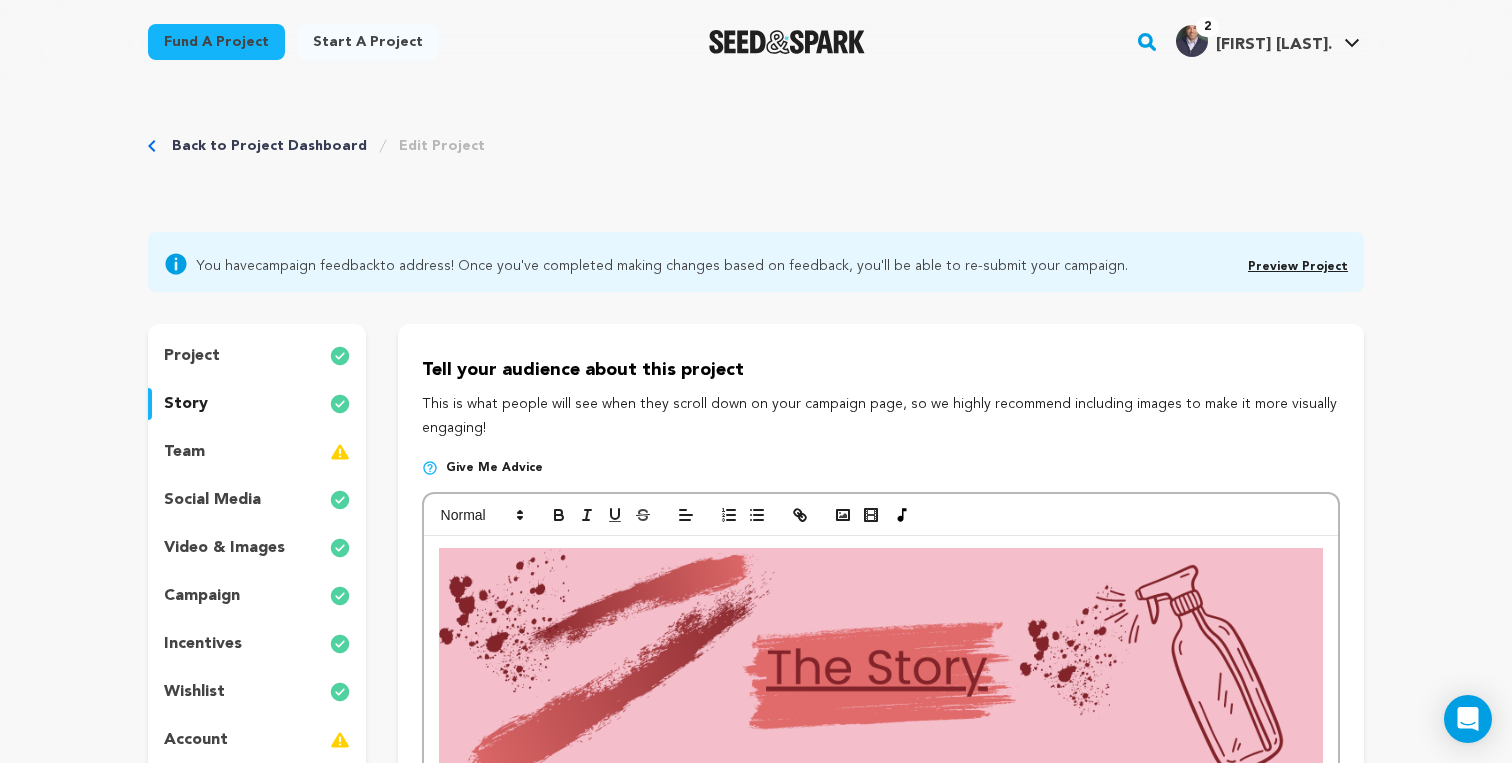 click on "Fund a project" at bounding box center (216, 42) 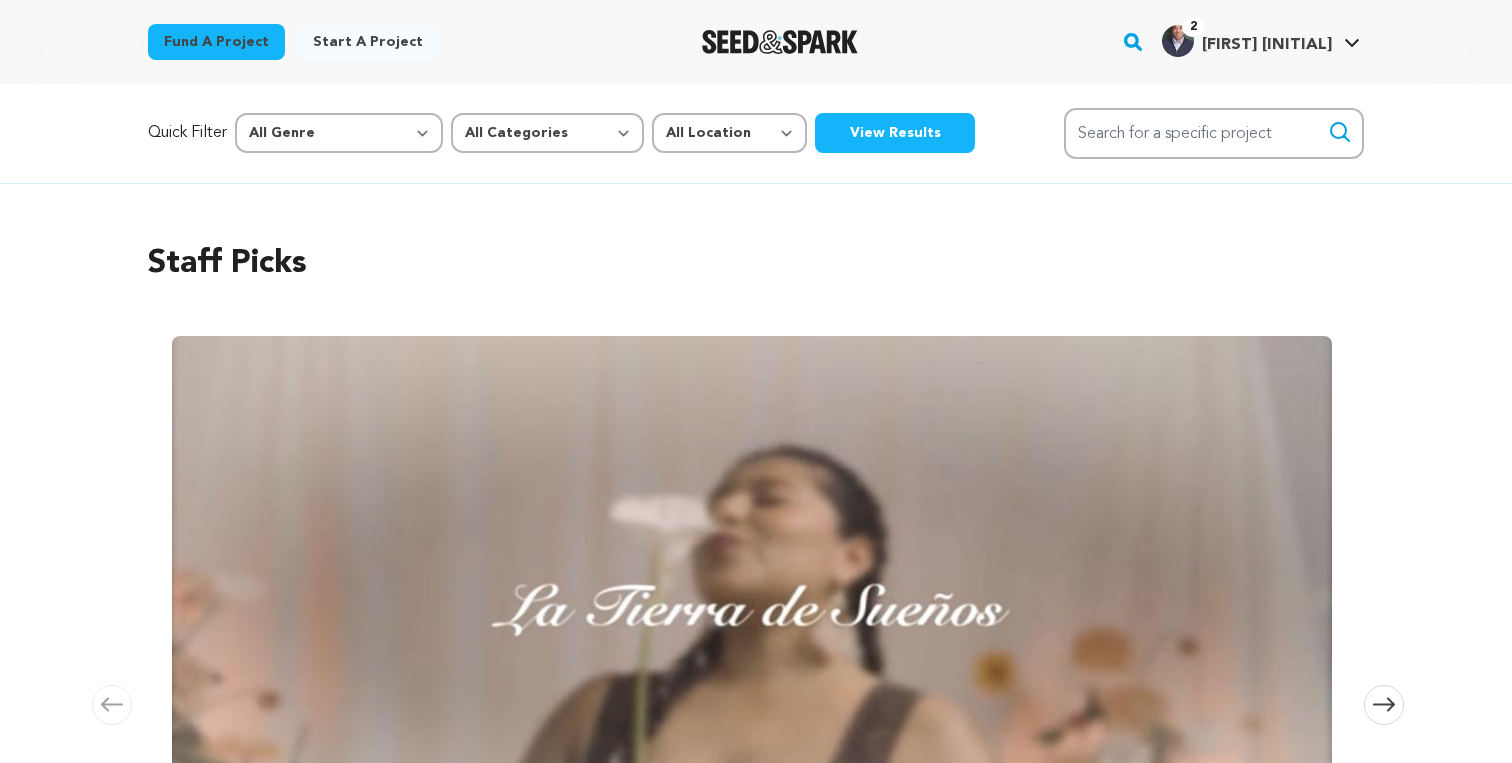 scroll, scrollTop: 0, scrollLeft: 0, axis: both 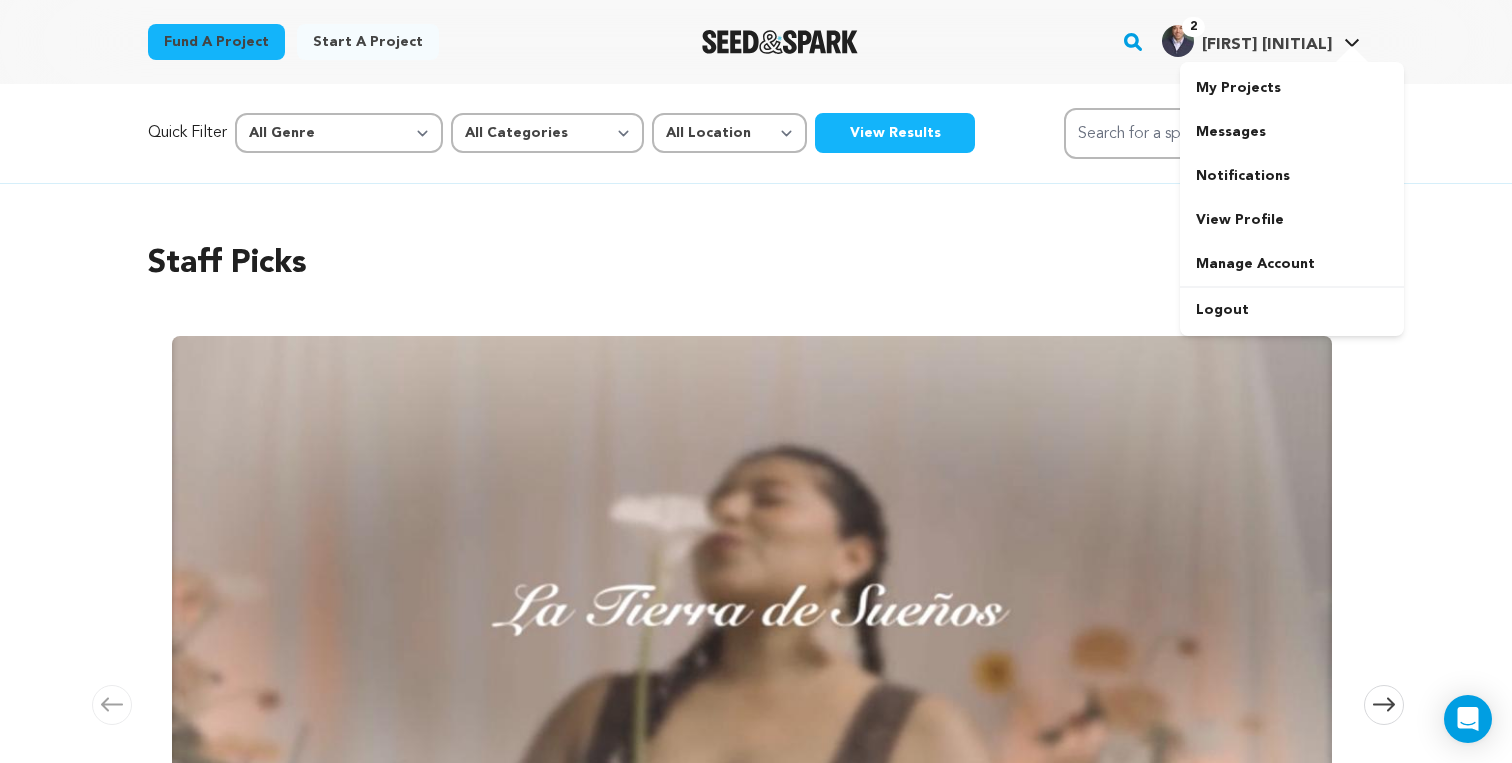 click on "2" at bounding box center [1193, 27] 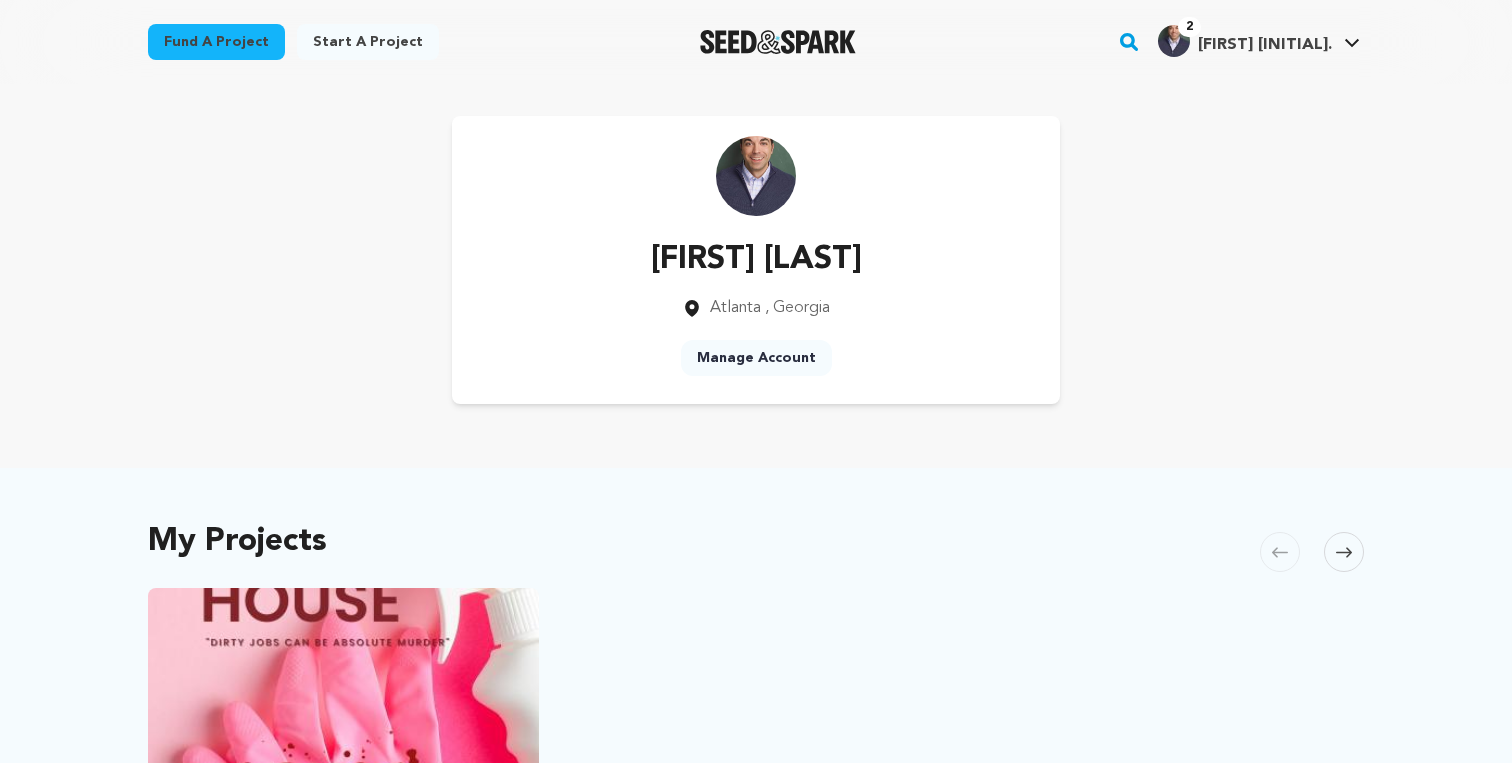 scroll, scrollTop: 0, scrollLeft: 0, axis: both 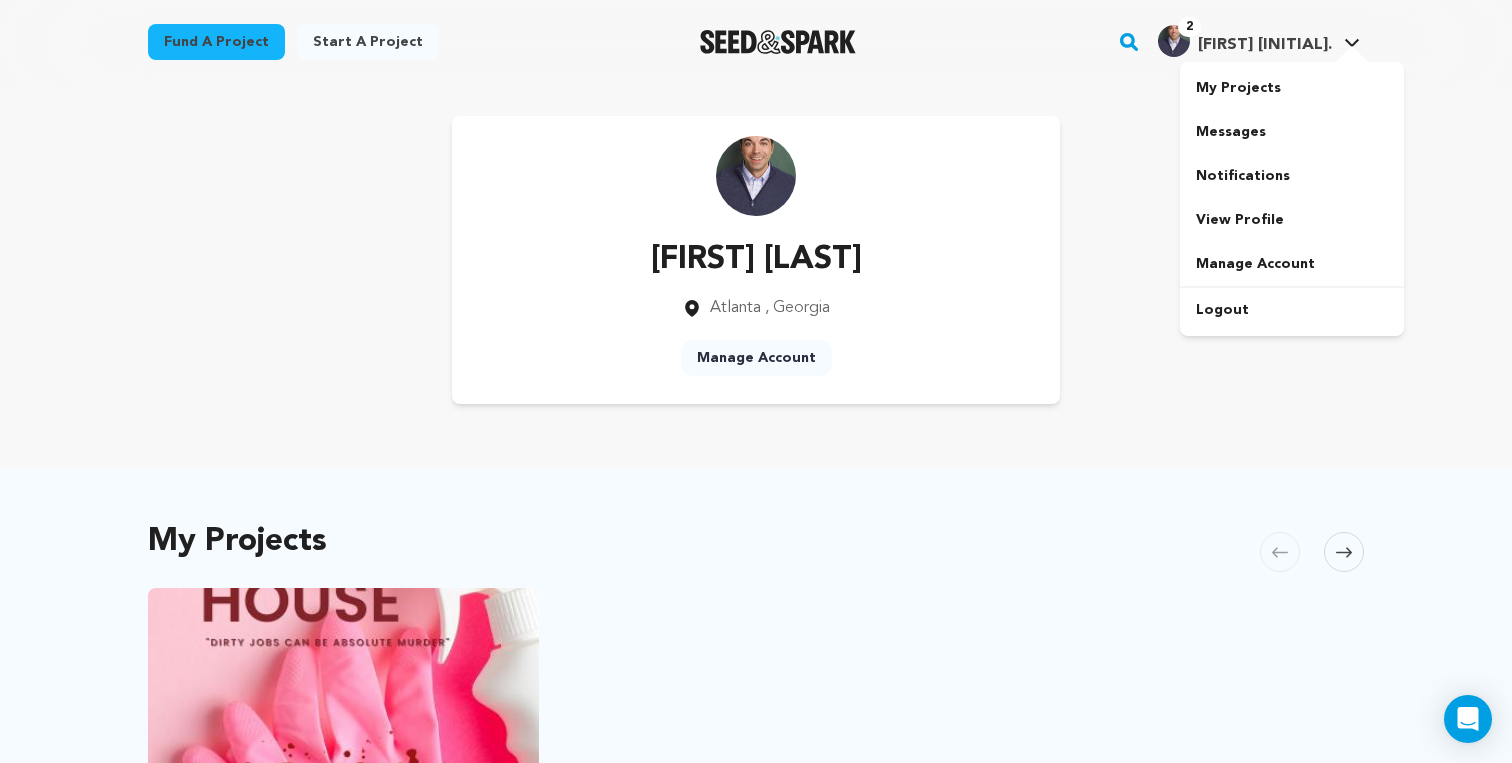 click at bounding box center [1174, 41] 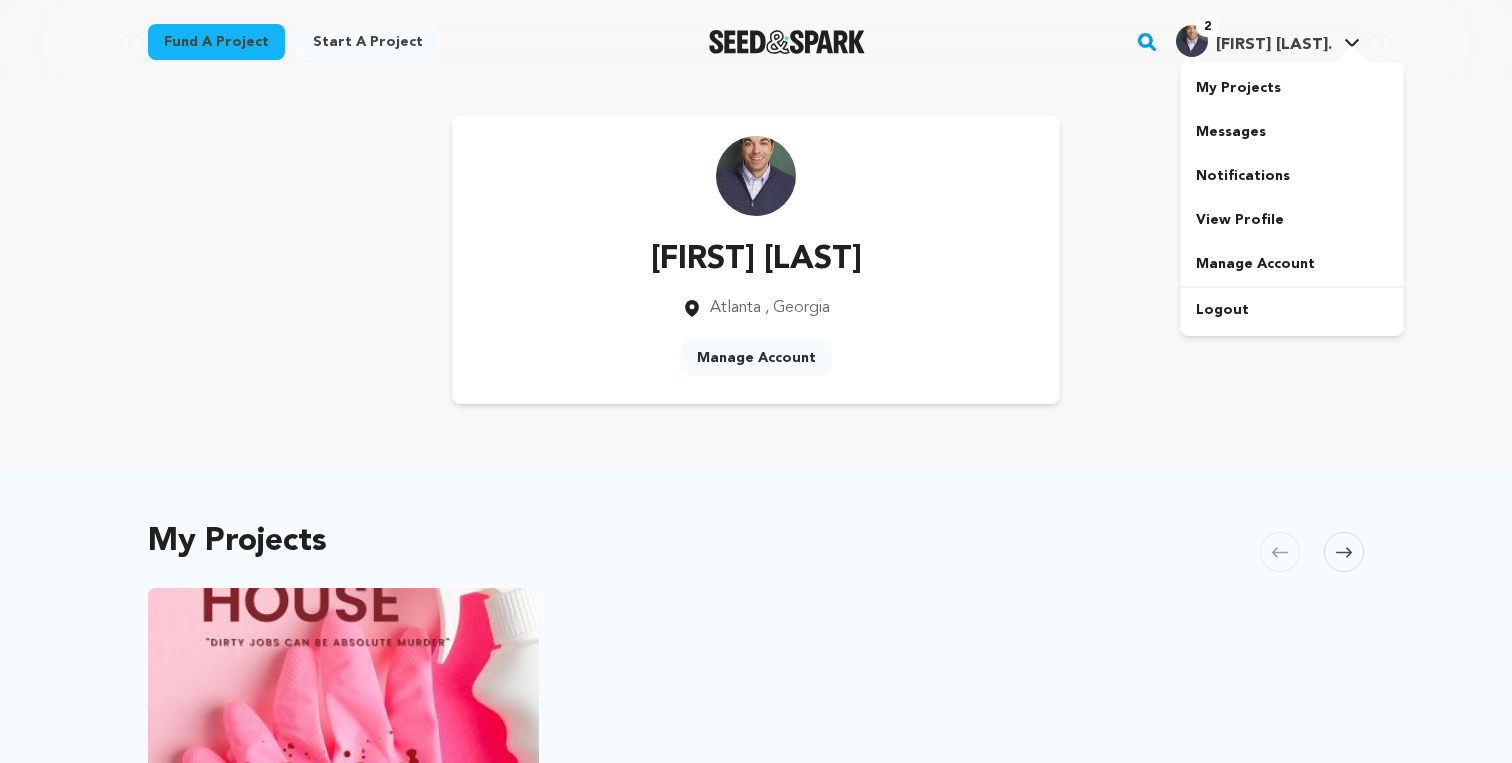 scroll, scrollTop: 0, scrollLeft: 0, axis: both 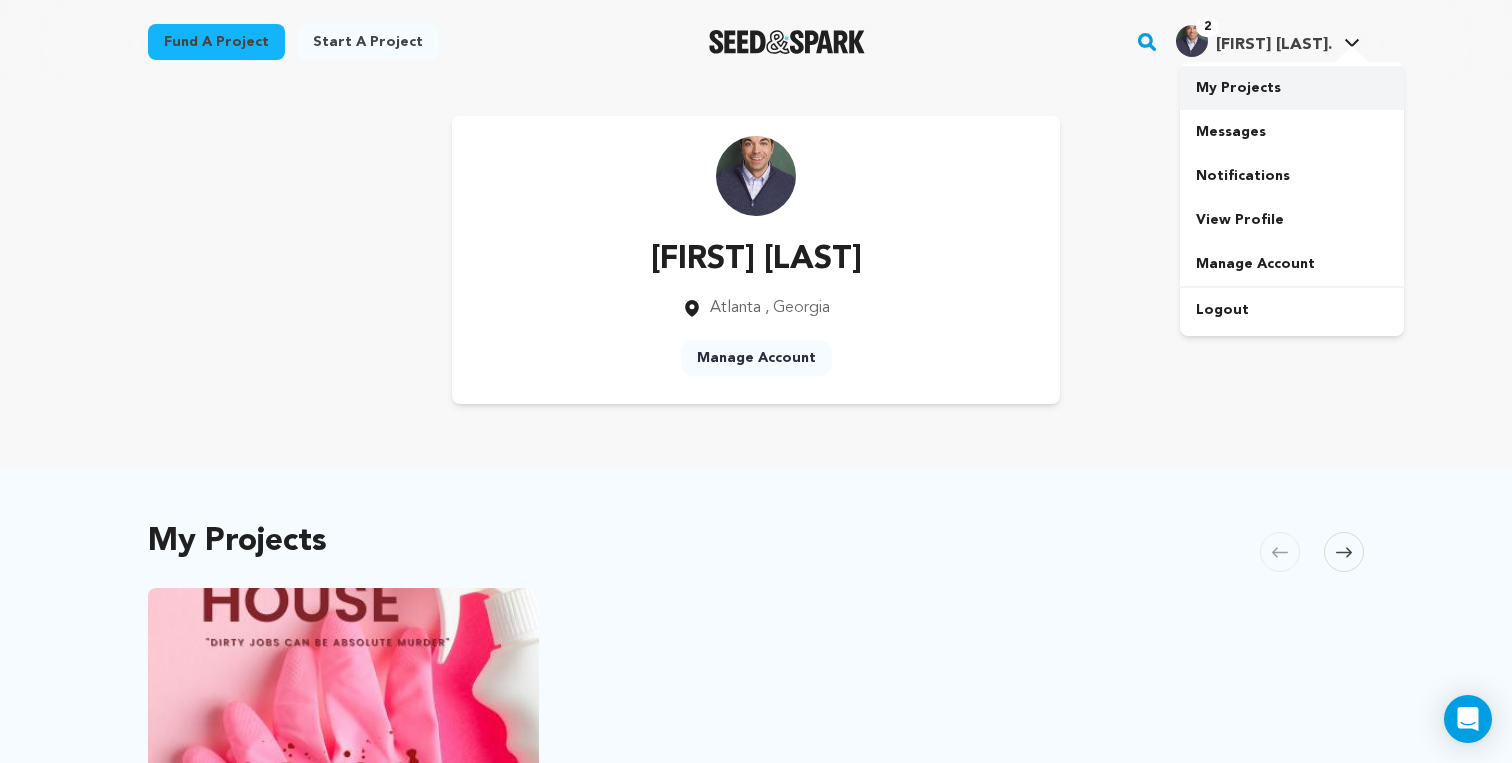 click on "My Projects" at bounding box center (1292, 88) 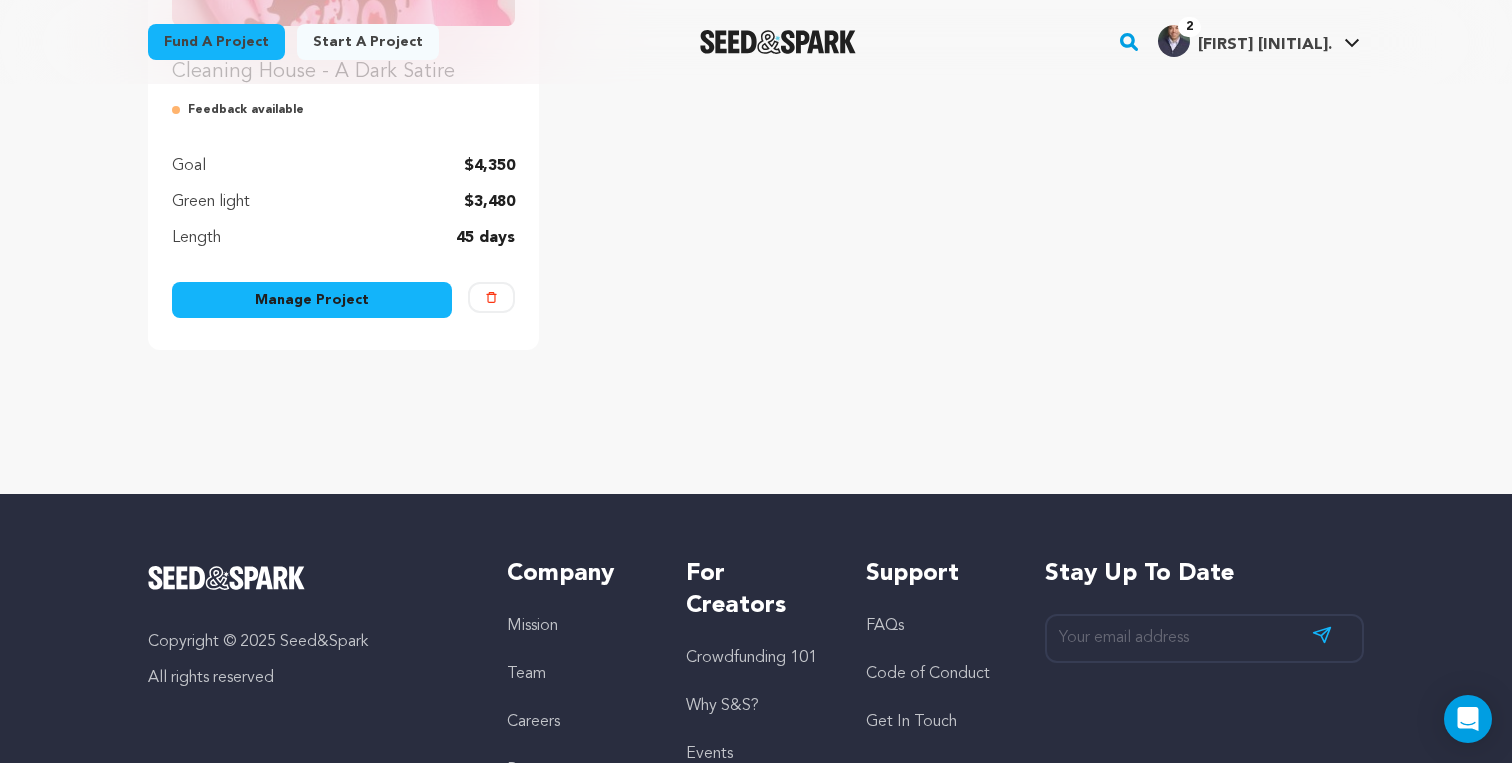 scroll, scrollTop: 507, scrollLeft: 0, axis: vertical 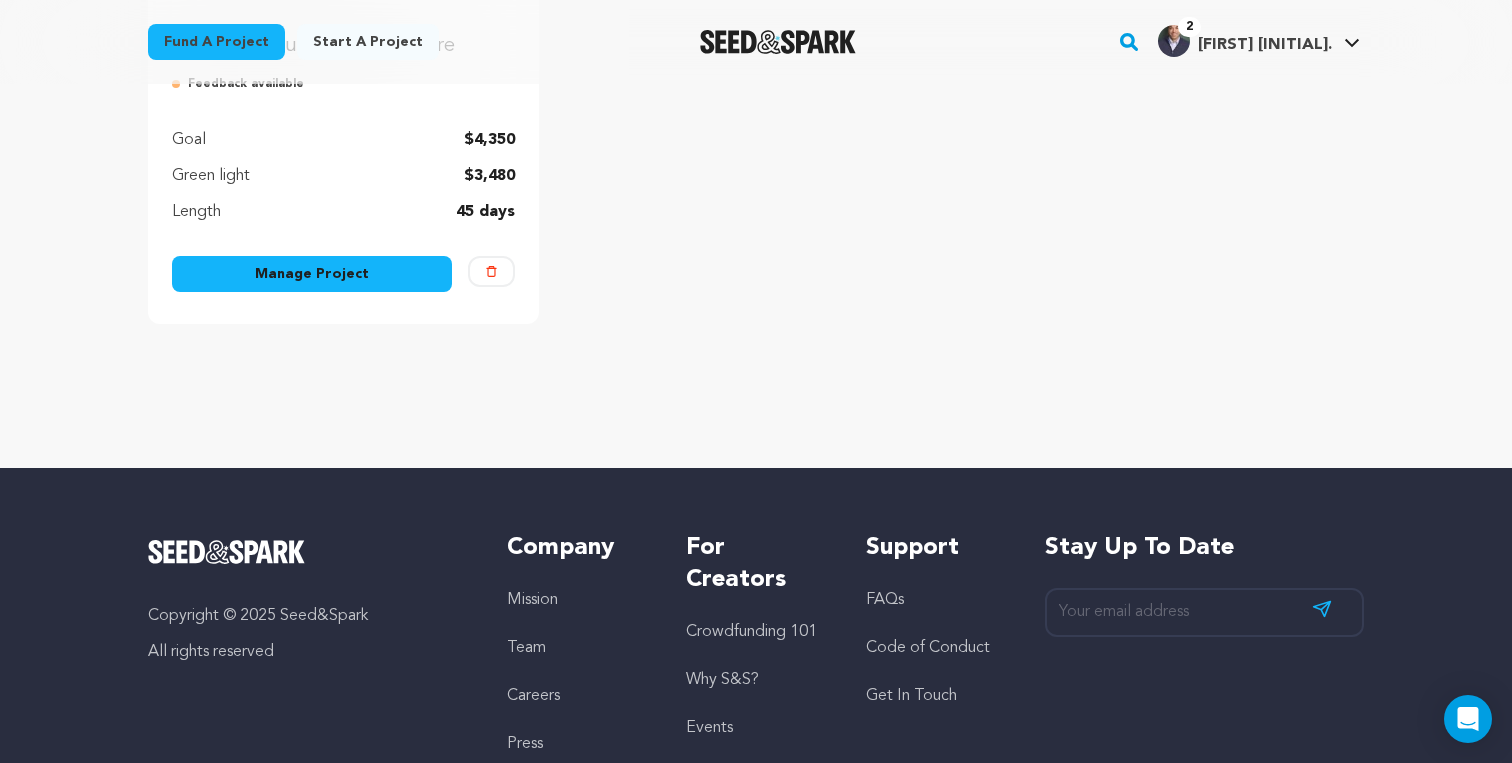 click on "Manage Project" at bounding box center (312, 274) 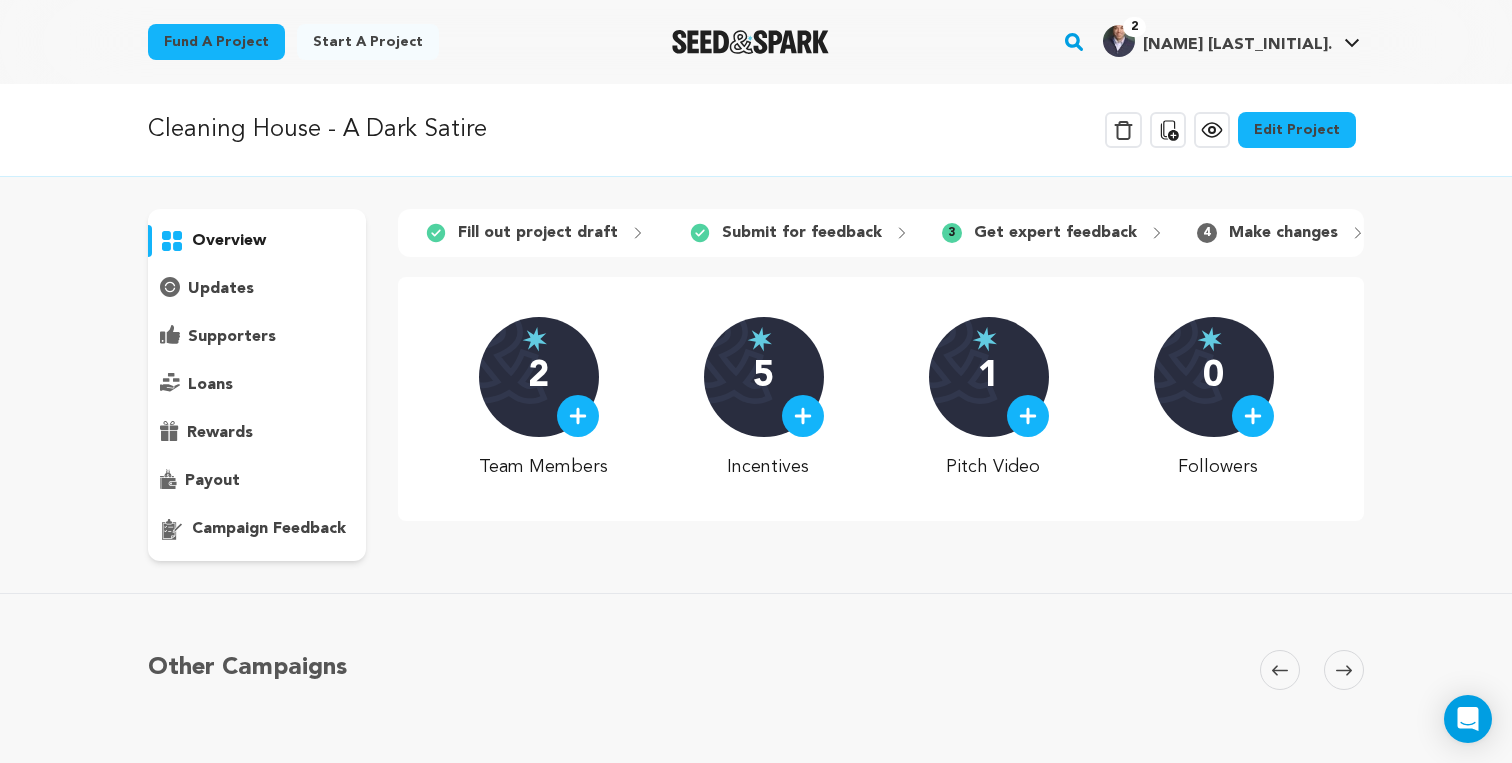 scroll, scrollTop: 0, scrollLeft: 0, axis: both 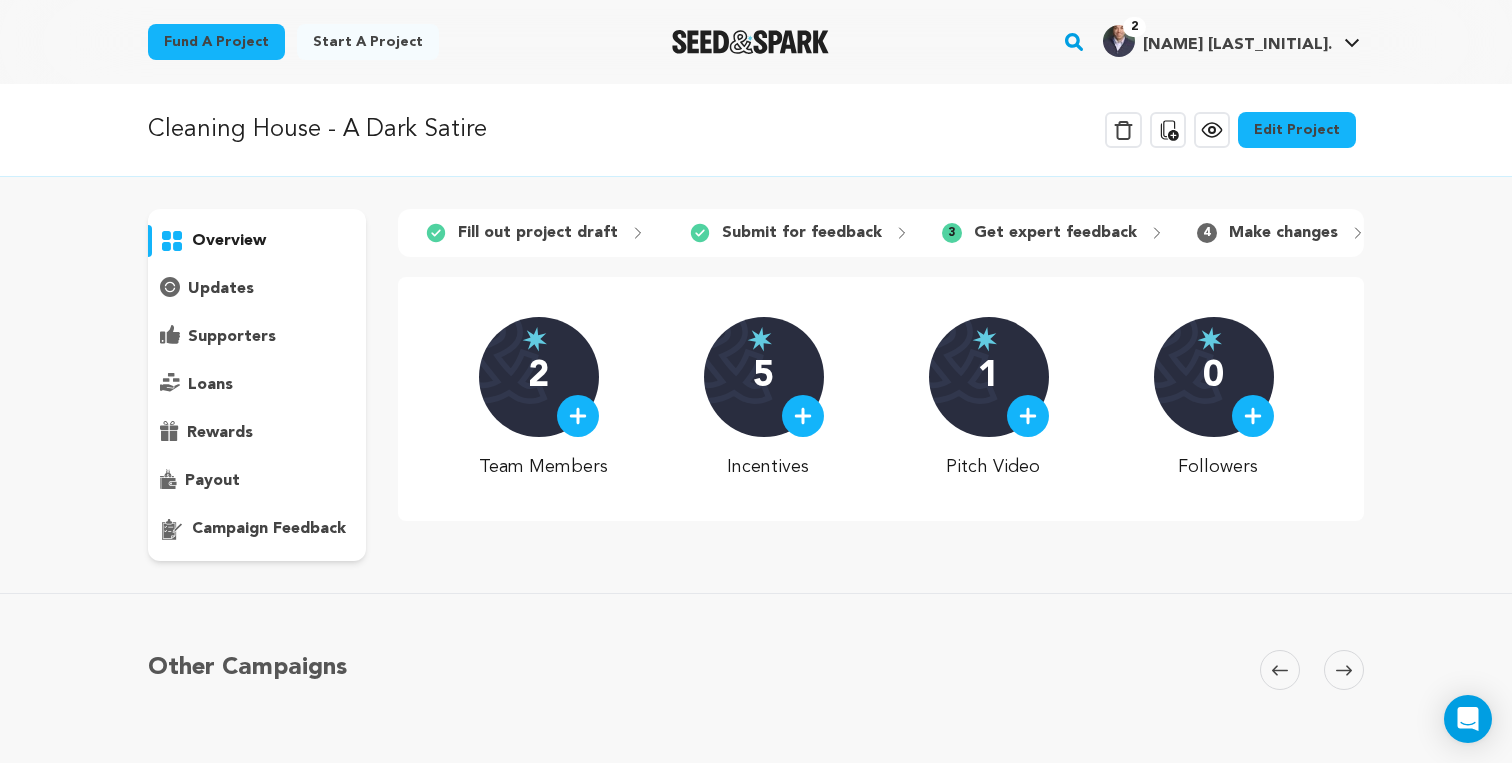 click on "Edit Project" at bounding box center [1297, 130] 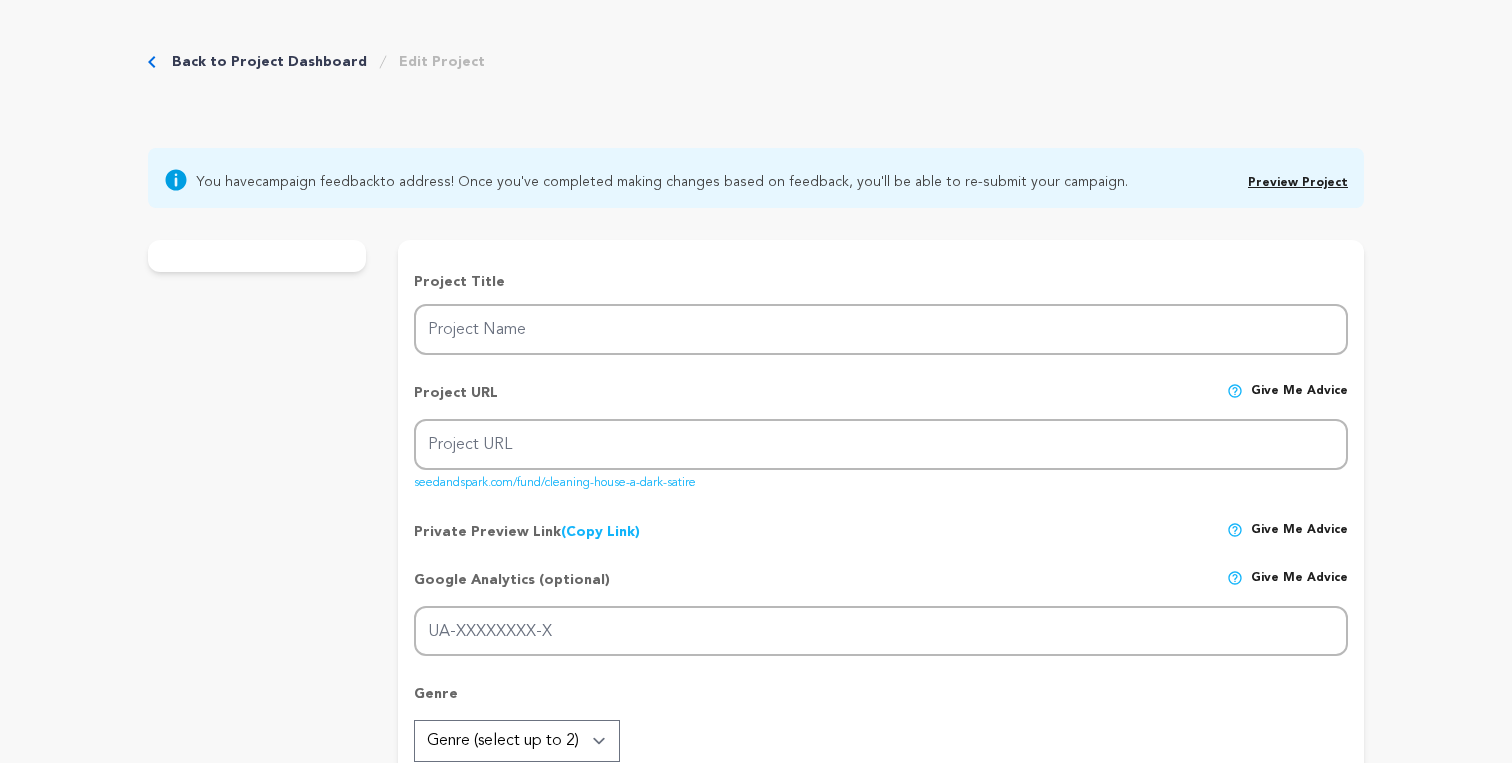 scroll, scrollTop: 0, scrollLeft: 0, axis: both 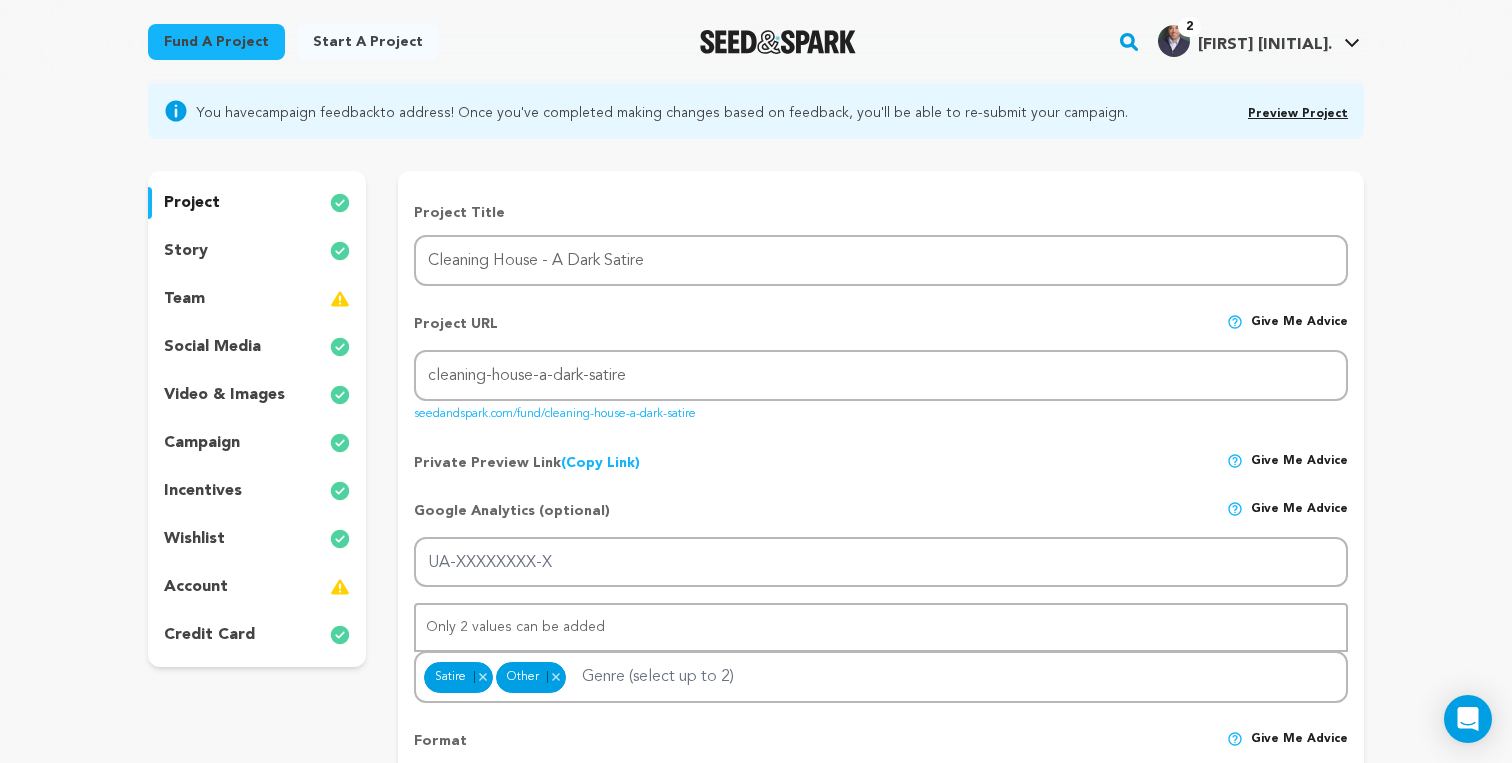 click on "story" at bounding box center (257, 251) 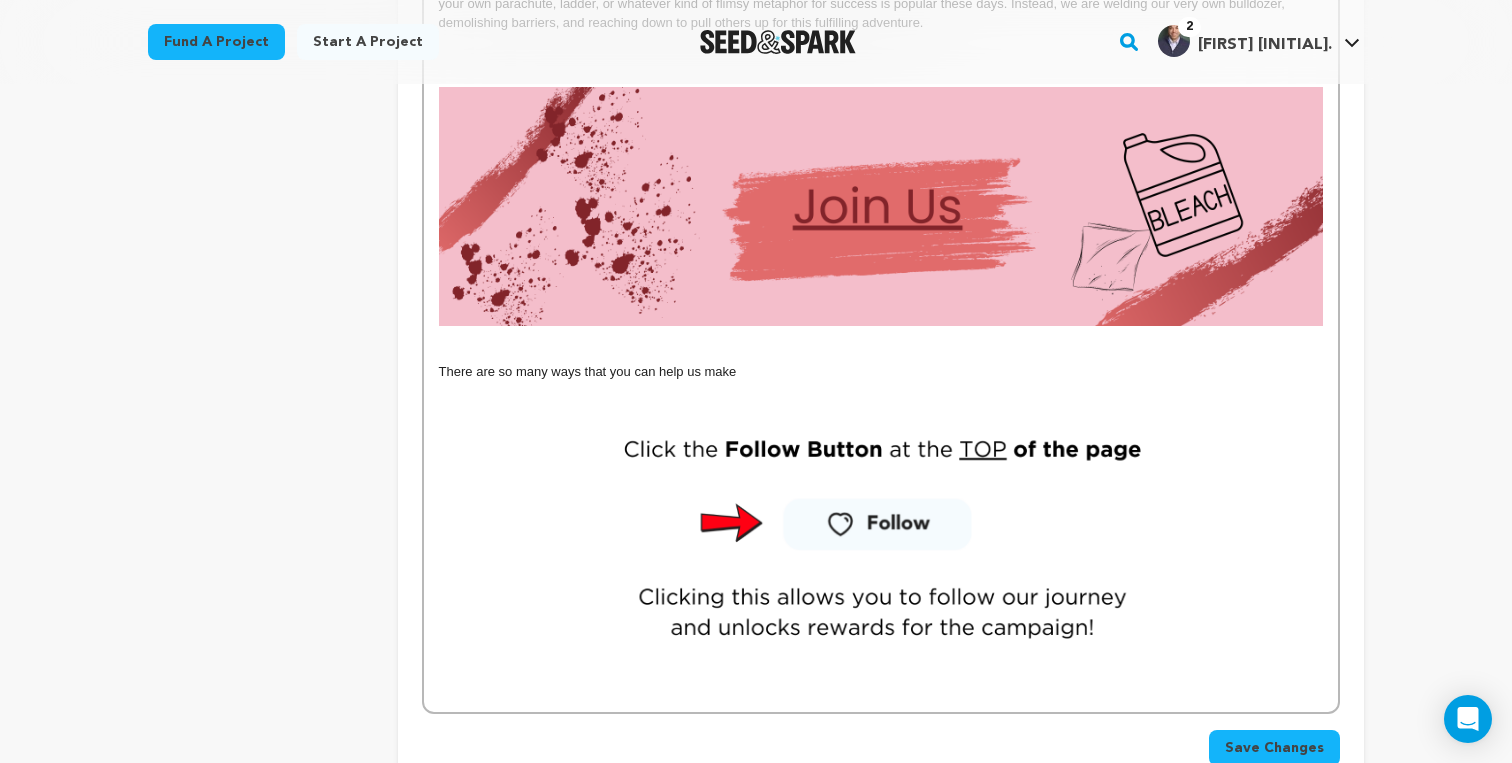 scroll, scrollTop: 4167, scrollLeft: 0, axis: vertical 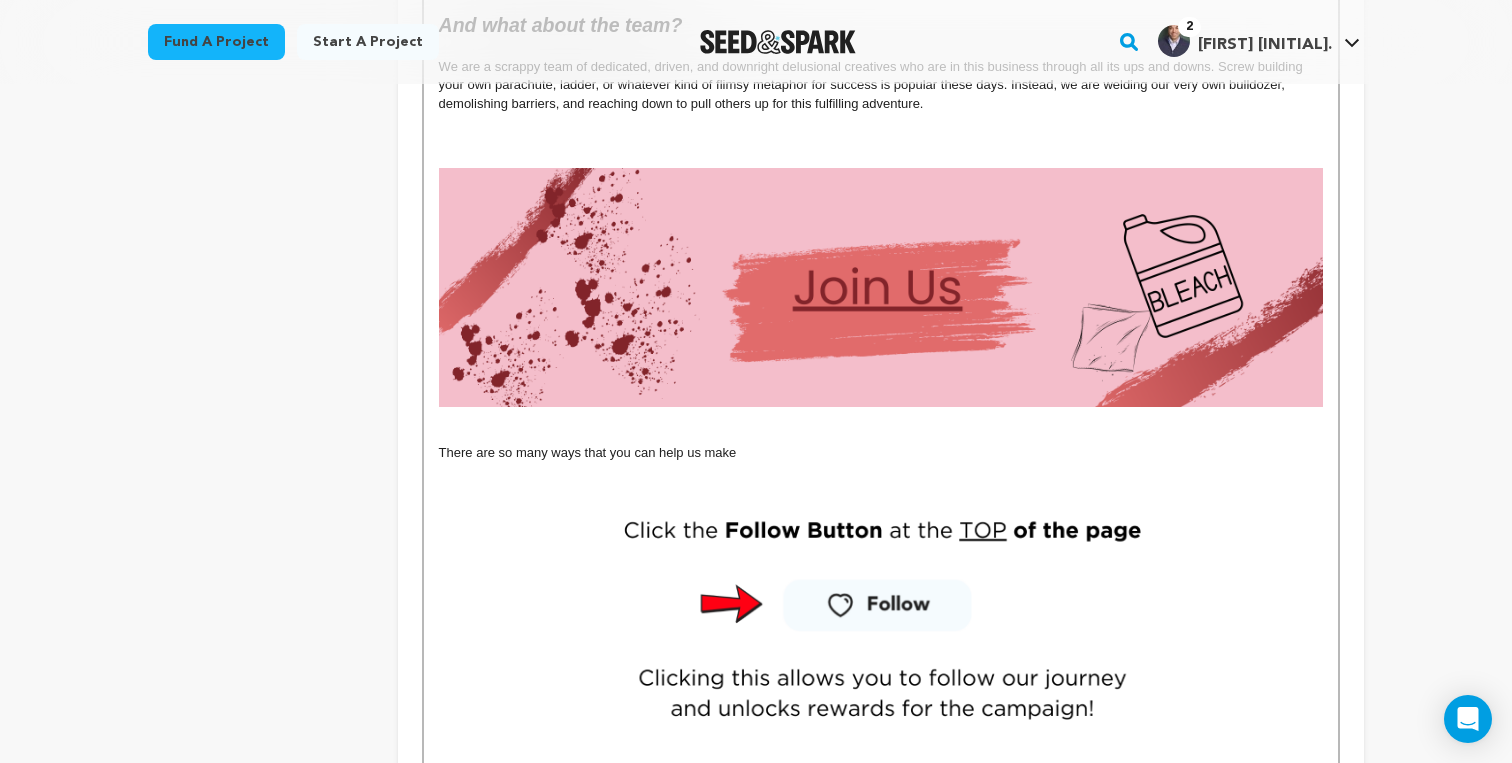 click at bounding box center (881, 472) 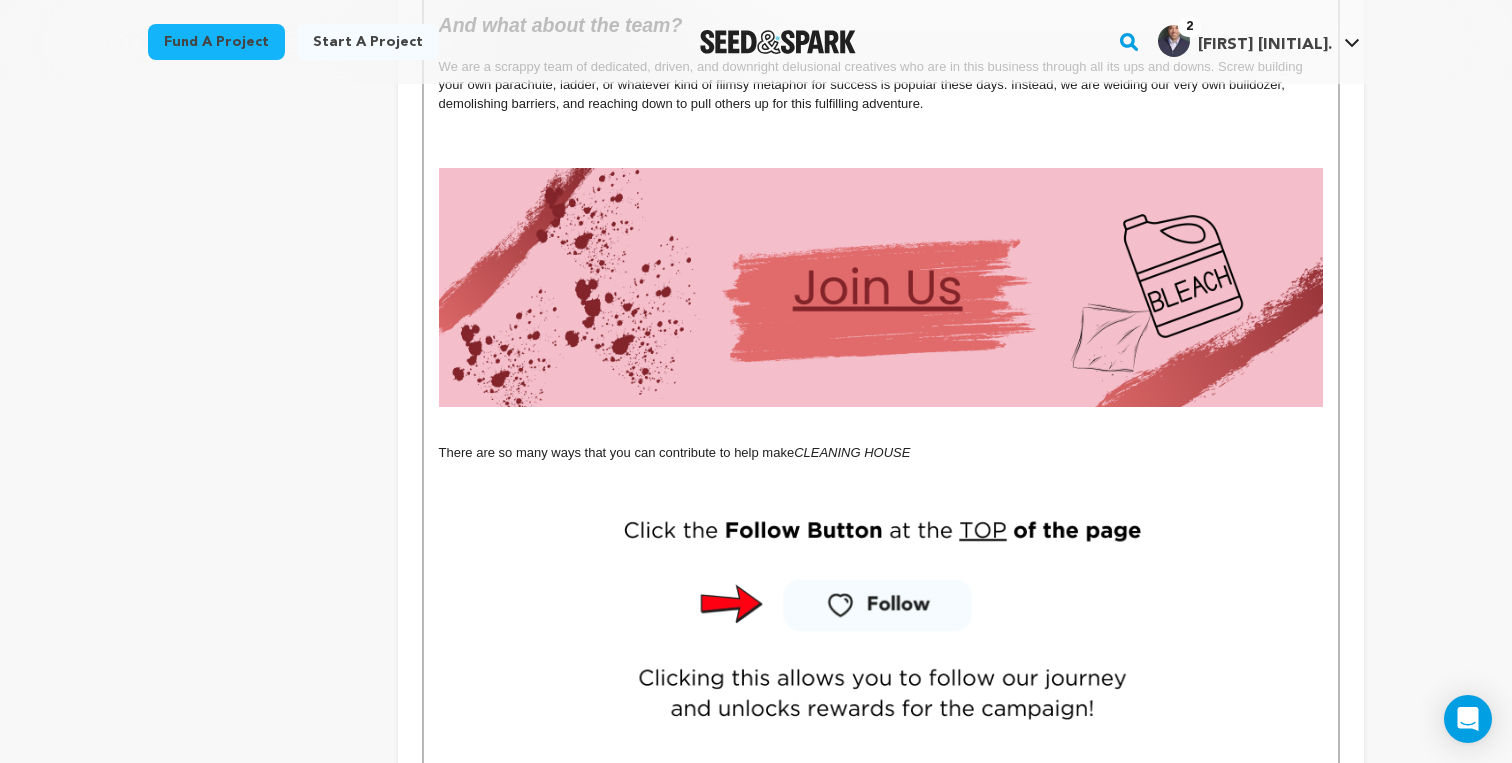 drag, startPoint x: 797, startPoint y: 452, endPoint x: 884, endPoint y: 444, distance: 87.36704 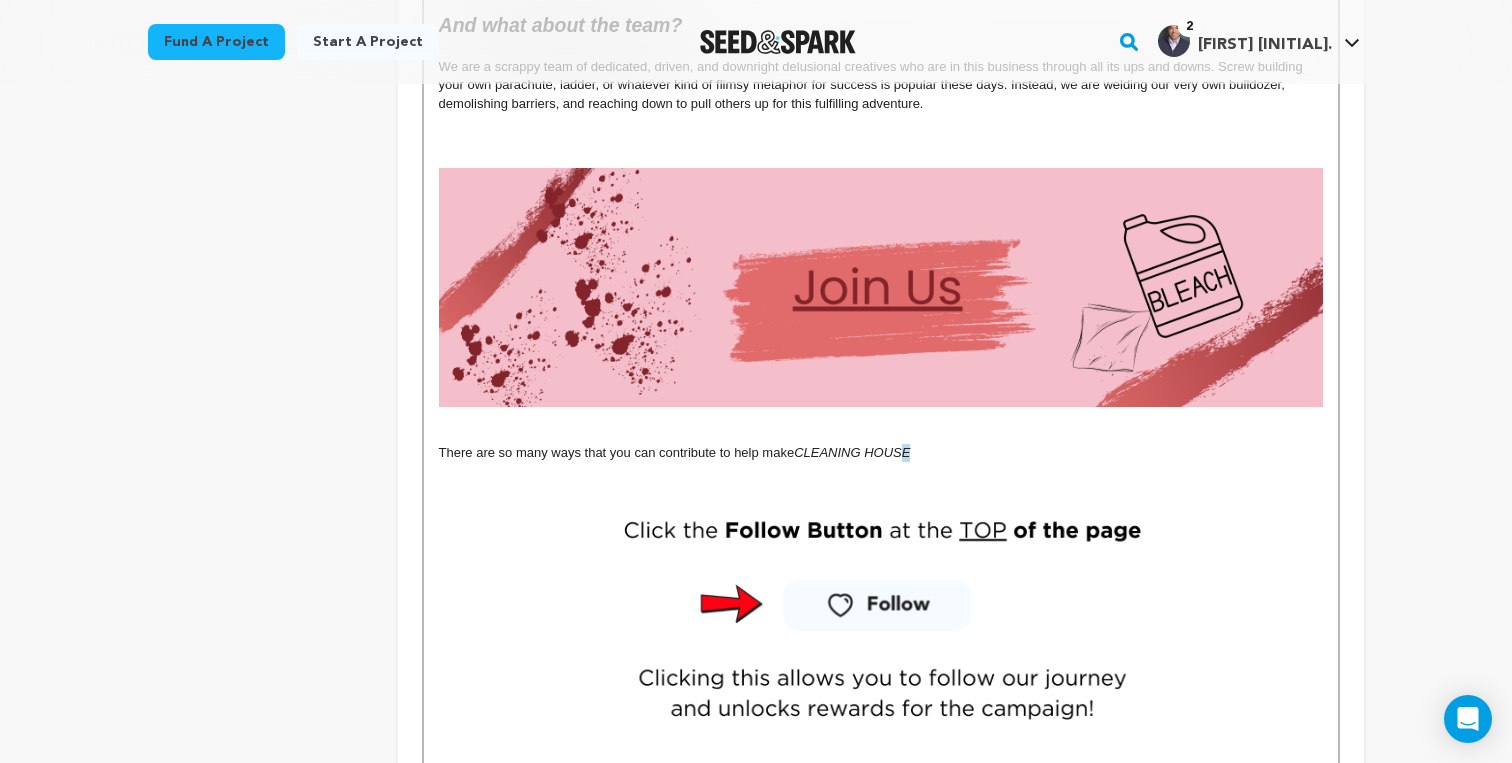 click on "There are so many ways that you can contribute to help make  CLEANING HOUSE" at bounding box center (881, 453) 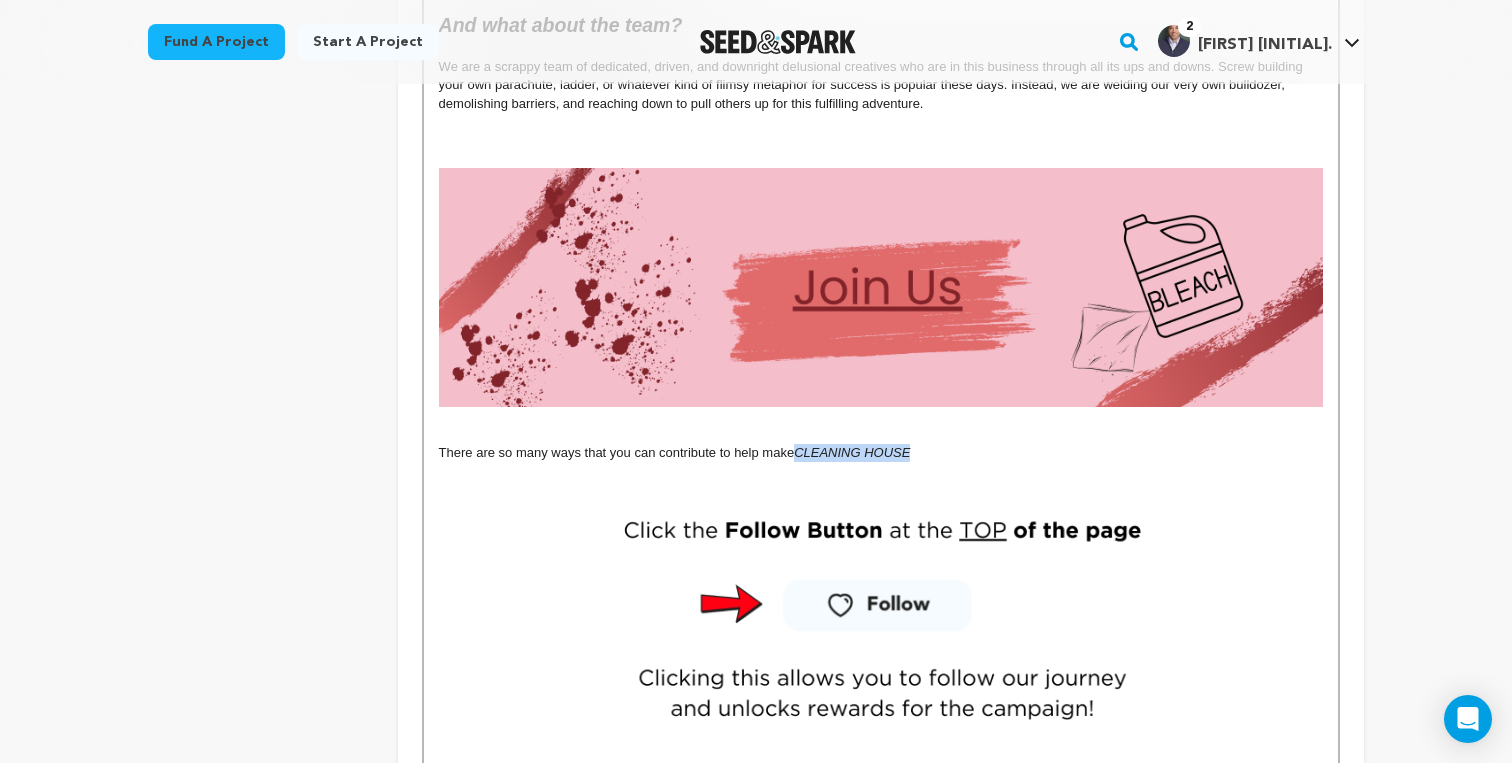 drag, startPoint x: 921, startPoint y: 453, endPoint x: 798, endPoint y: 455, distance: 123.01626 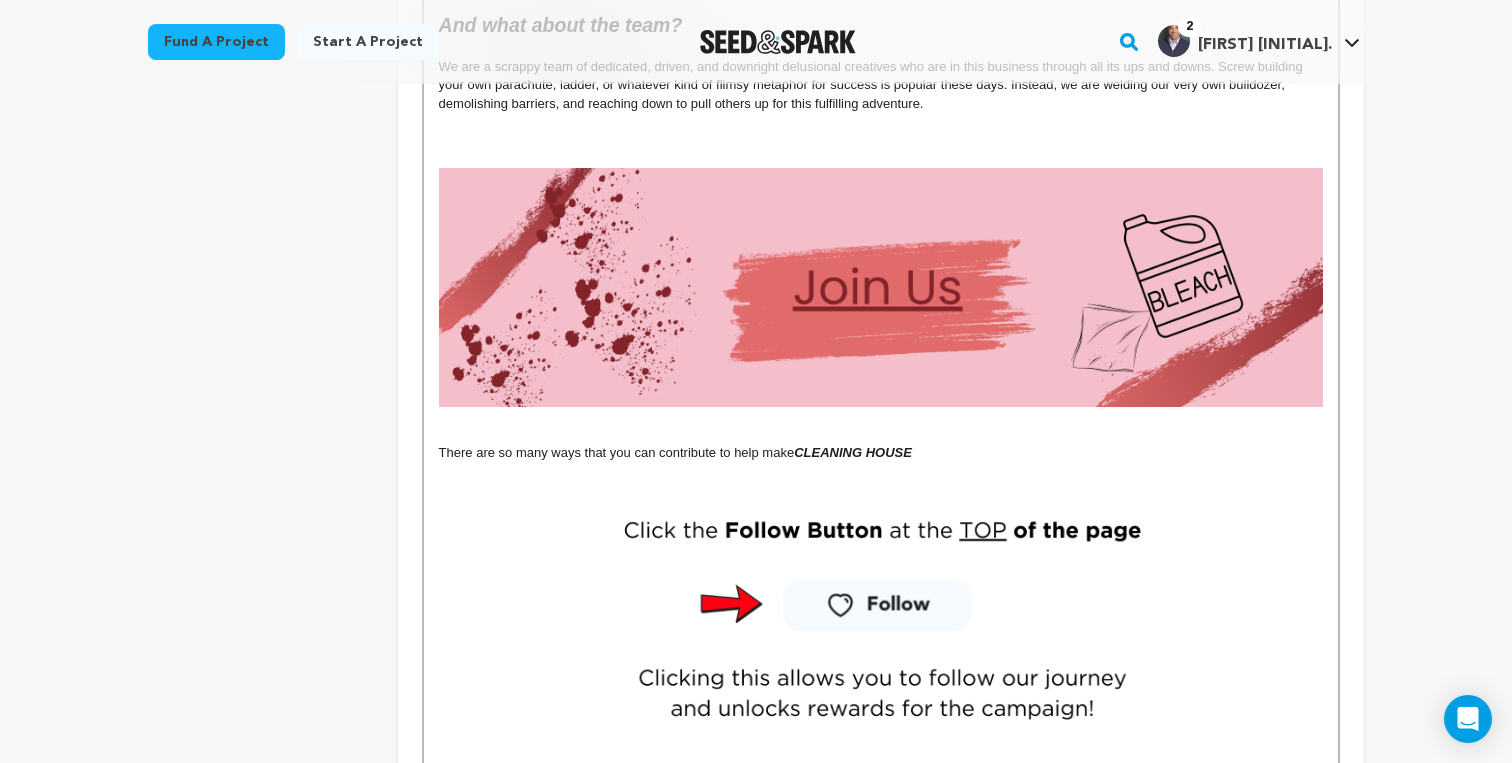 click on "There are so many ways that you can contribute to help make  CLEANING HOUSE" at bounding box center [881, 453] 